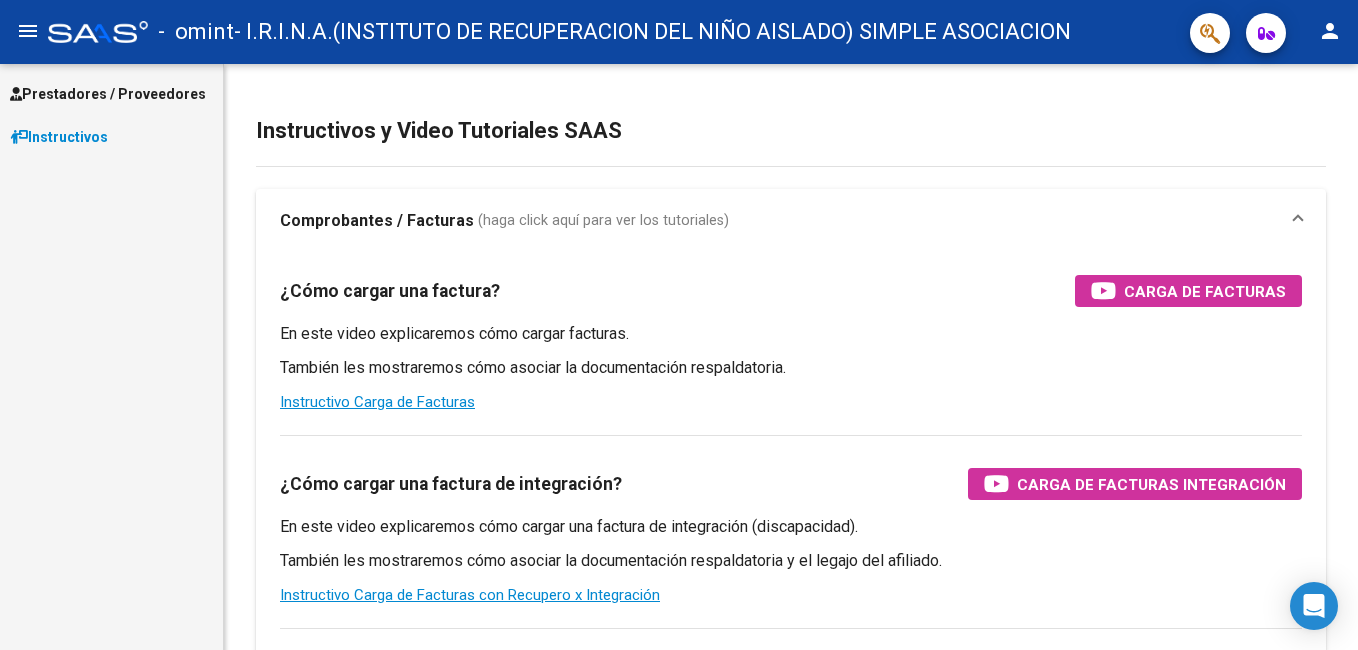 scroll, scrollTop: 0, scrollLeft: 0, axis: both 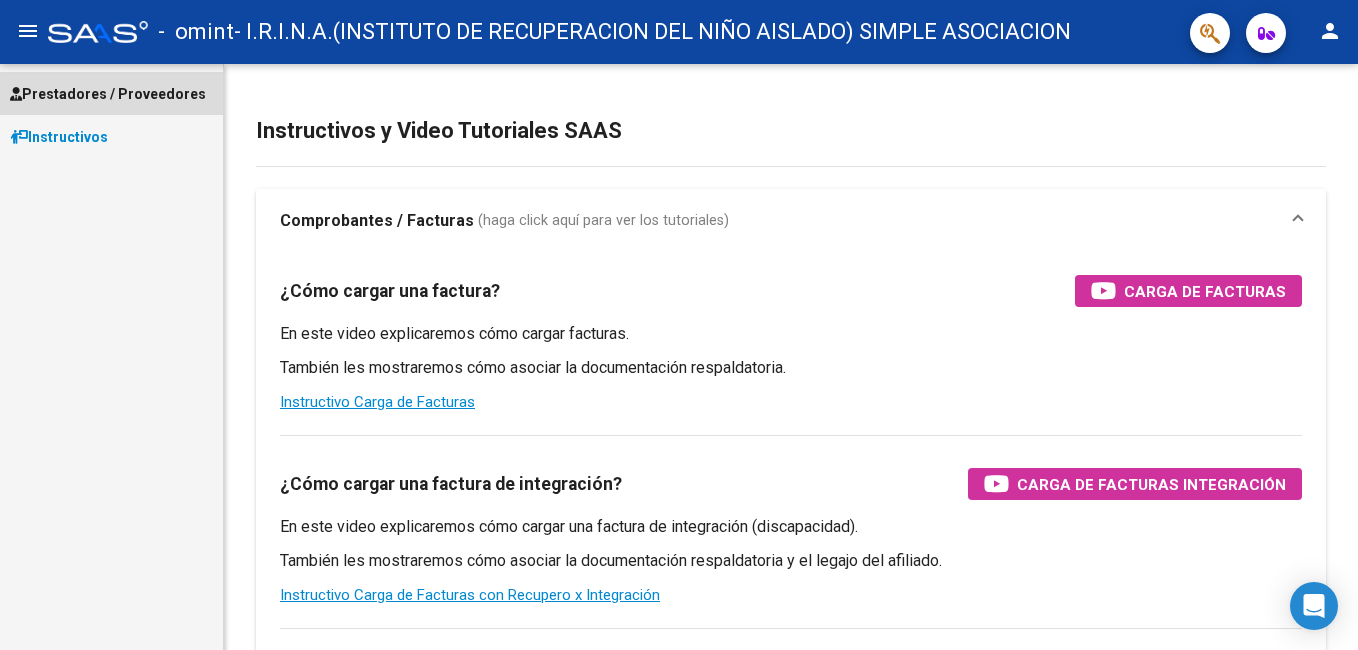 click on "Prestadores / Proveedores" at bounding box center (108, 94) 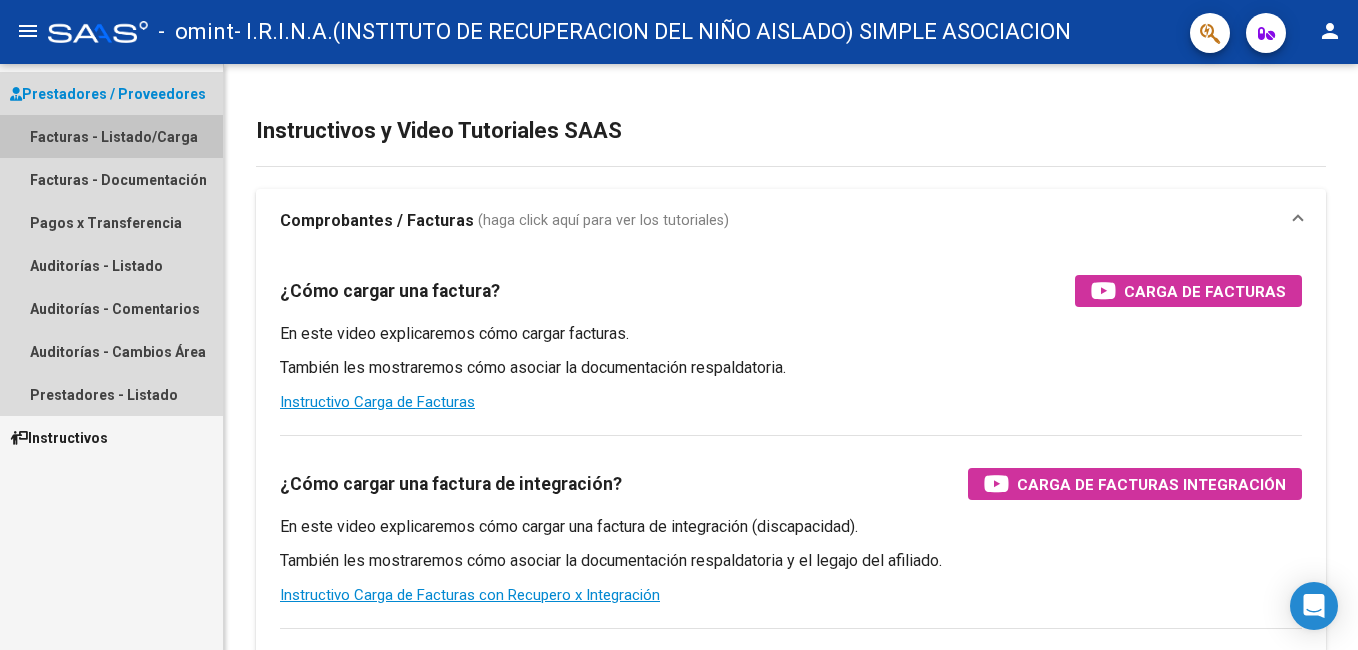 click on "Facturas - Listado/Carga" at bounding box center (111, 136) 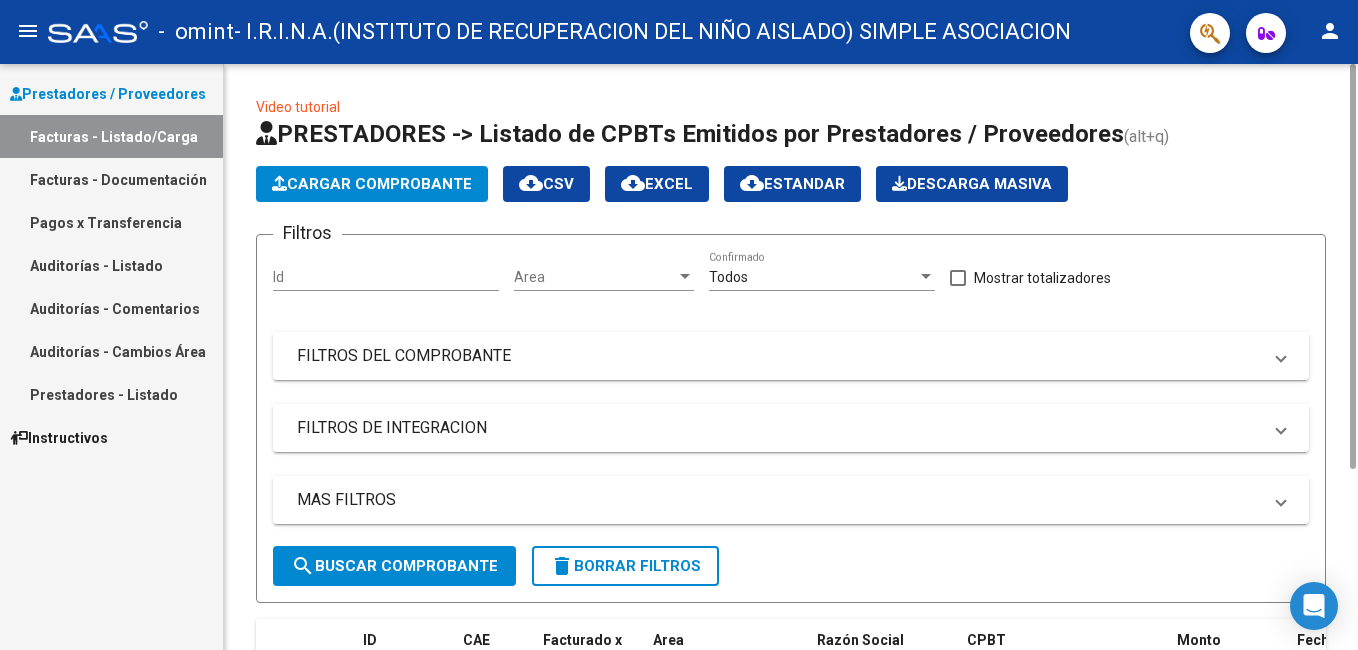click on "Cargar Comprobante" 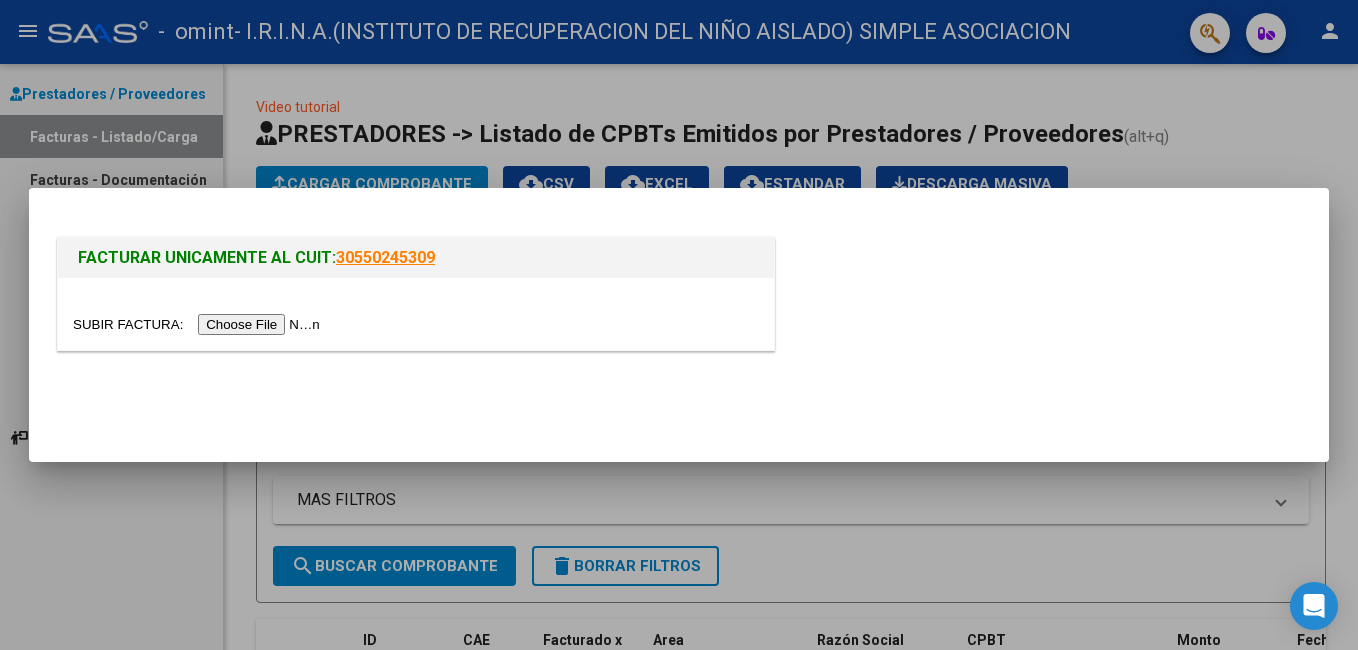 click at bounding box center [199, 324] 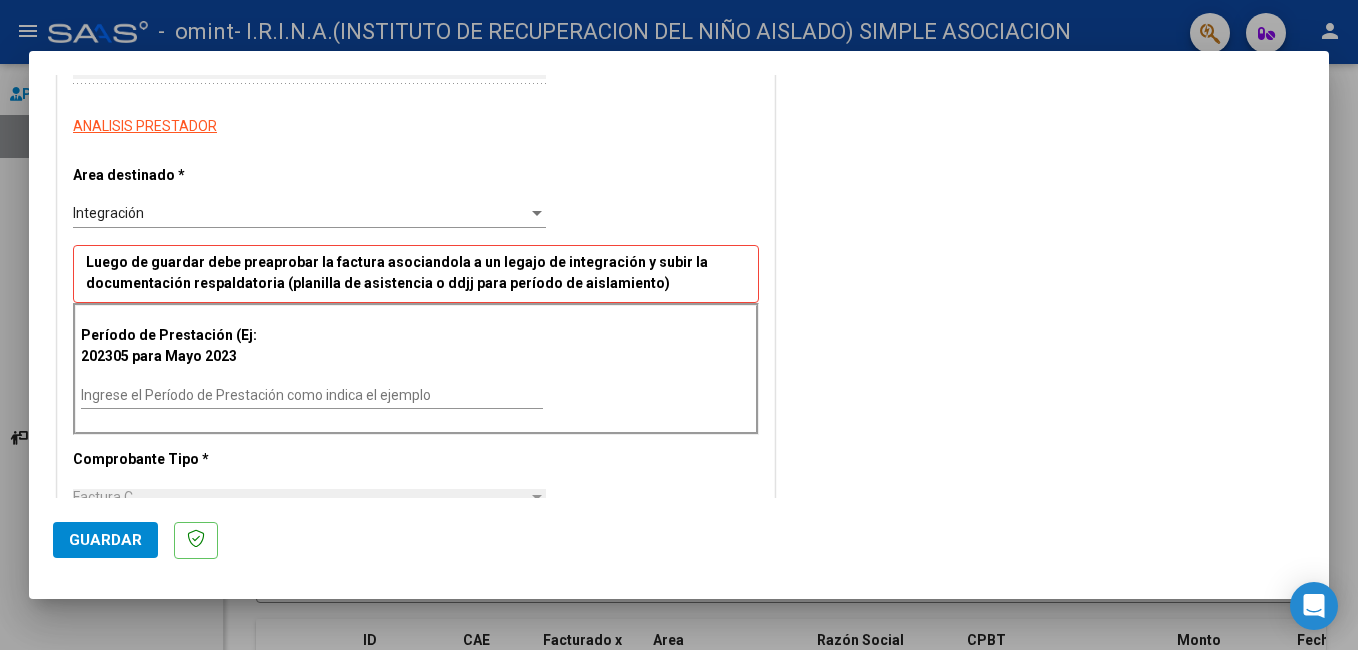 scroll, scrollTop: 344, scrollLeft: 0, axis: vertical 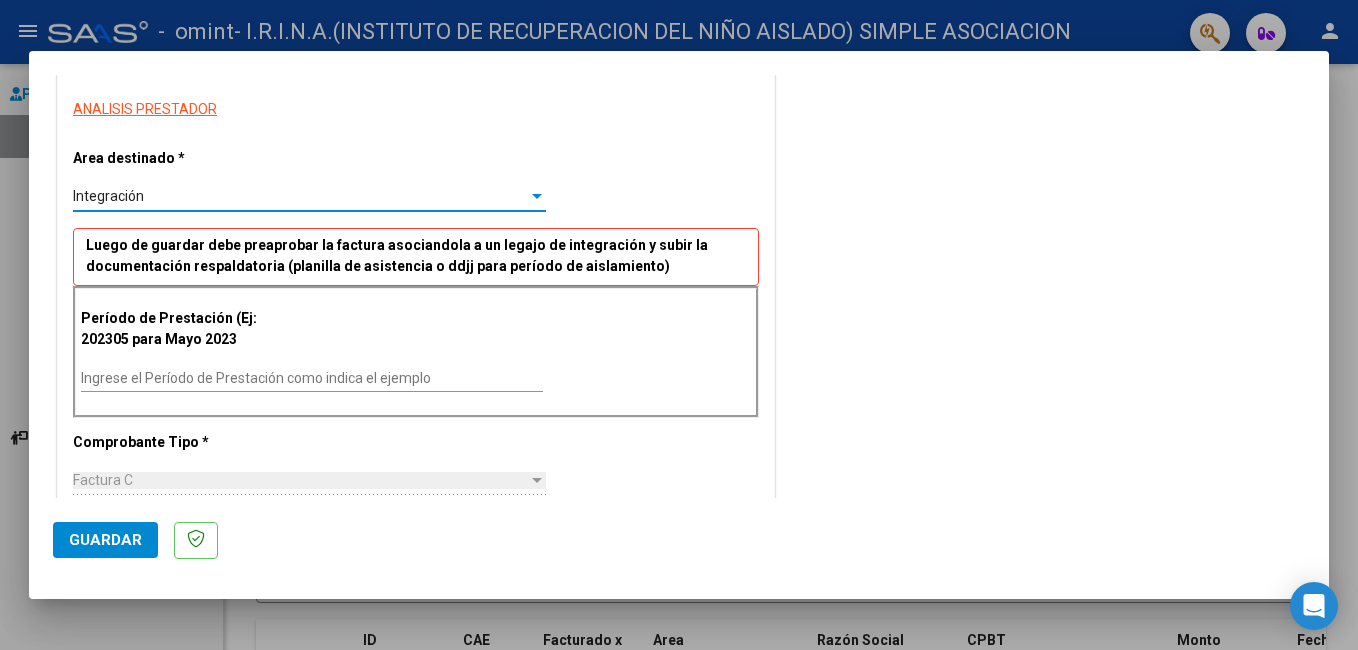 click at bounding box center (537, 197) 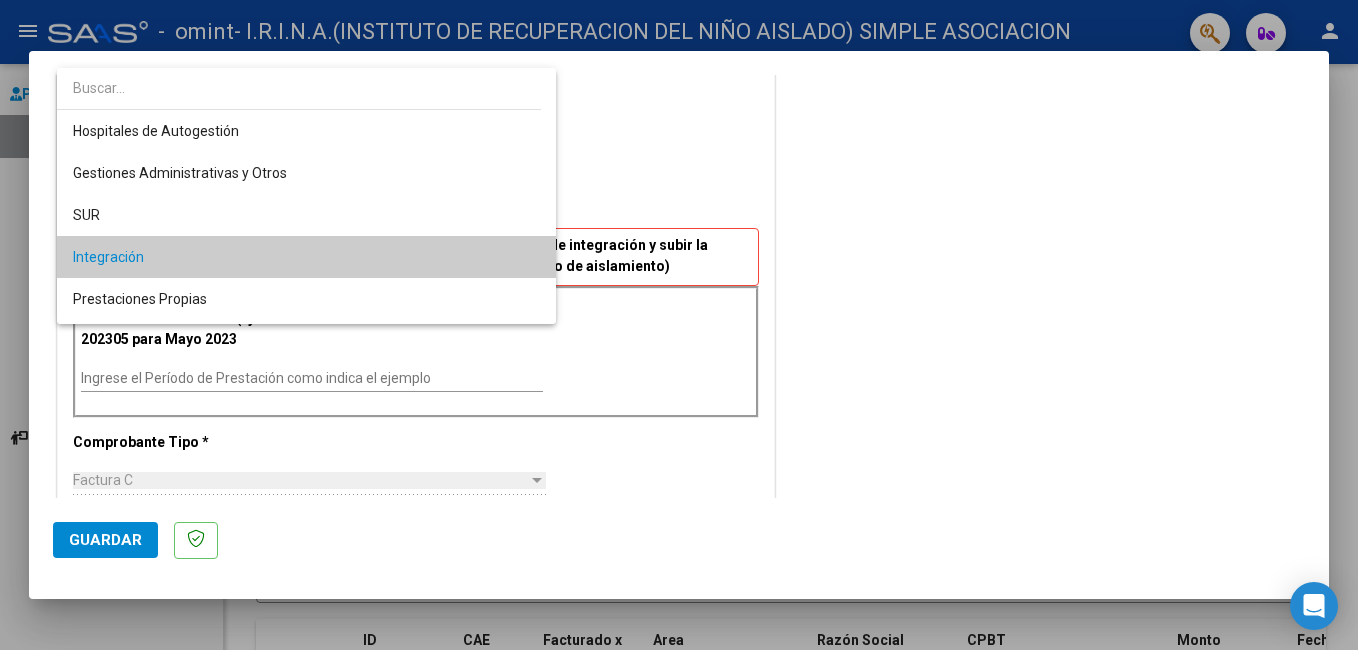 scroll, scrollTop: 61, scrollLeft: 0, axis: vertical 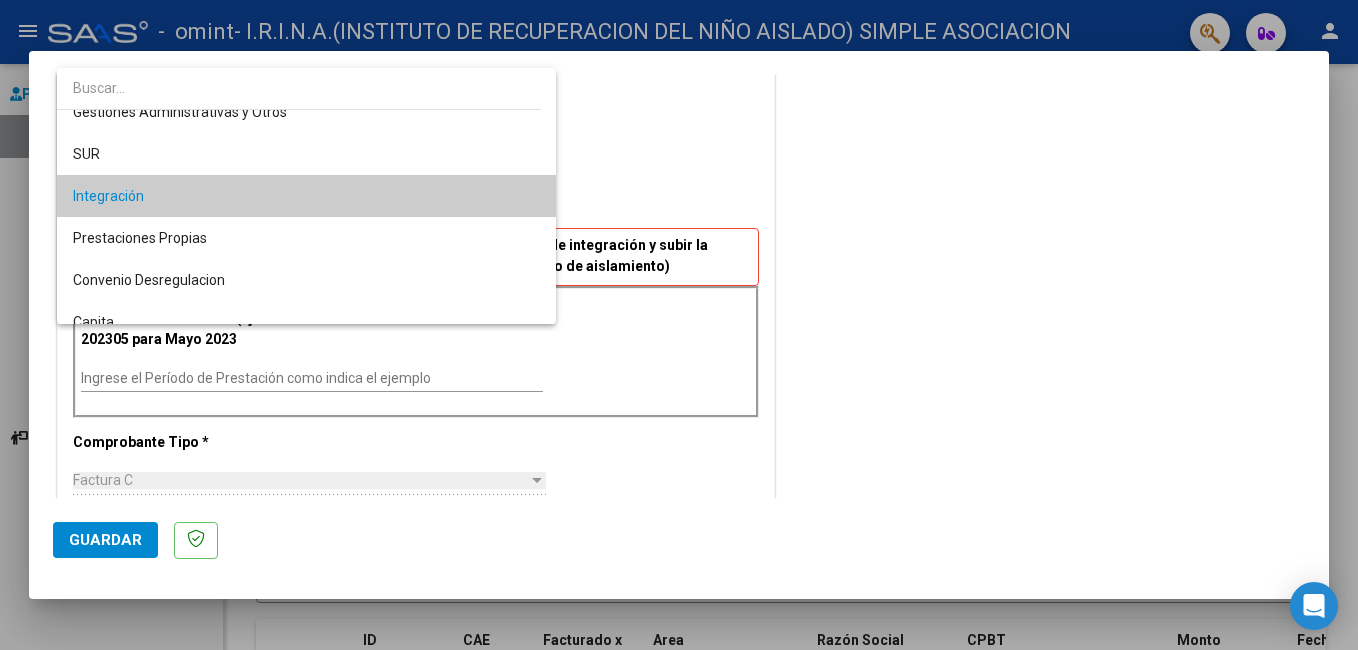 click on "Integración" at bounding box center [306, 196] 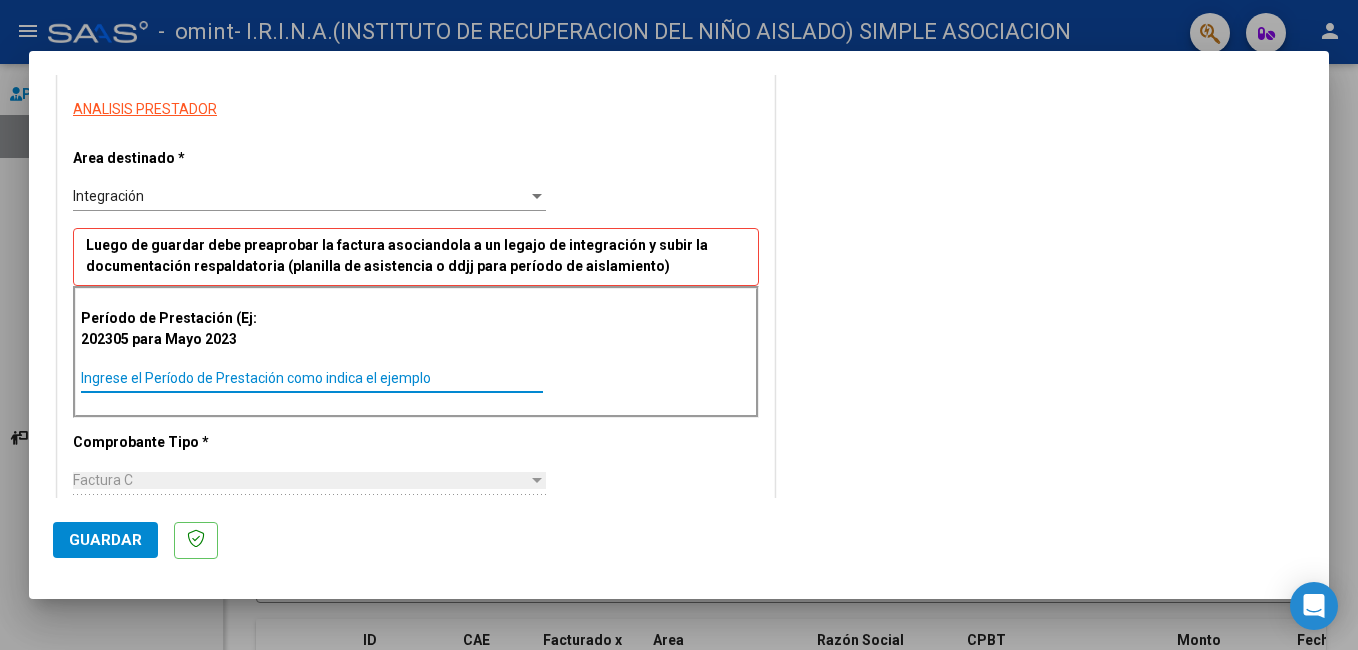 click on "Ingrese el Período de Prestación como indica el ejemplo" at bounding box center [312, 378] 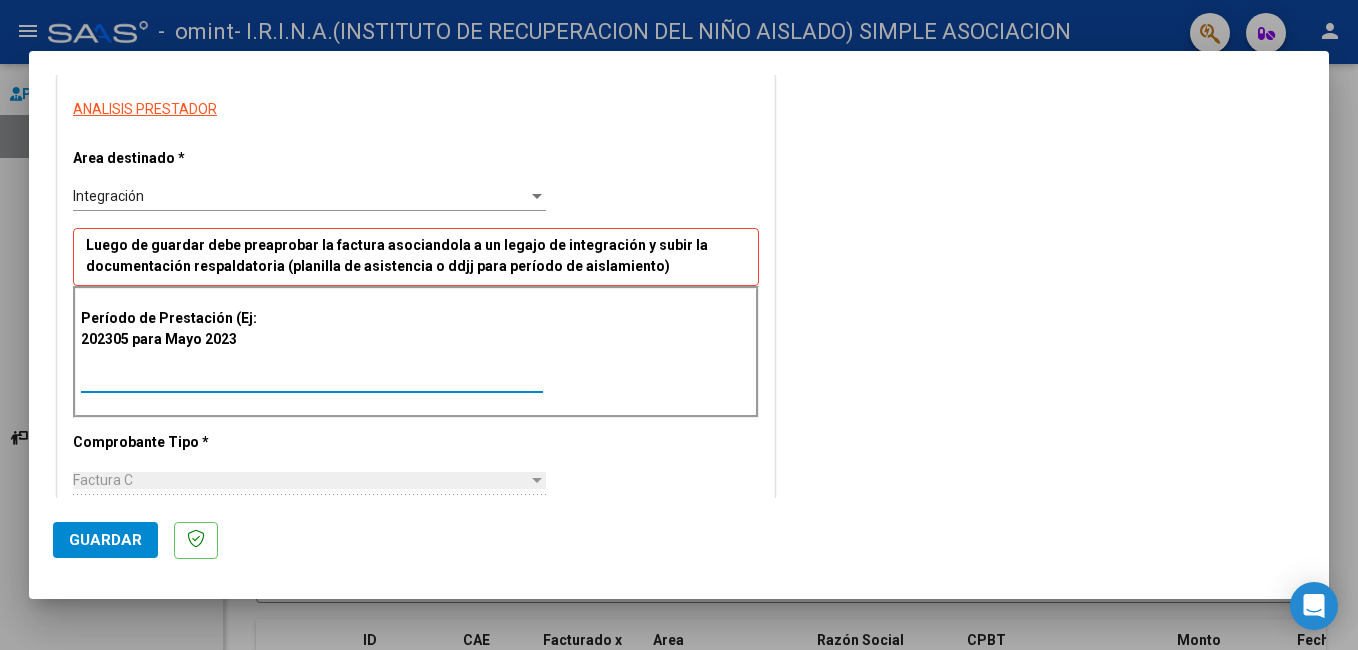 type on "202506" 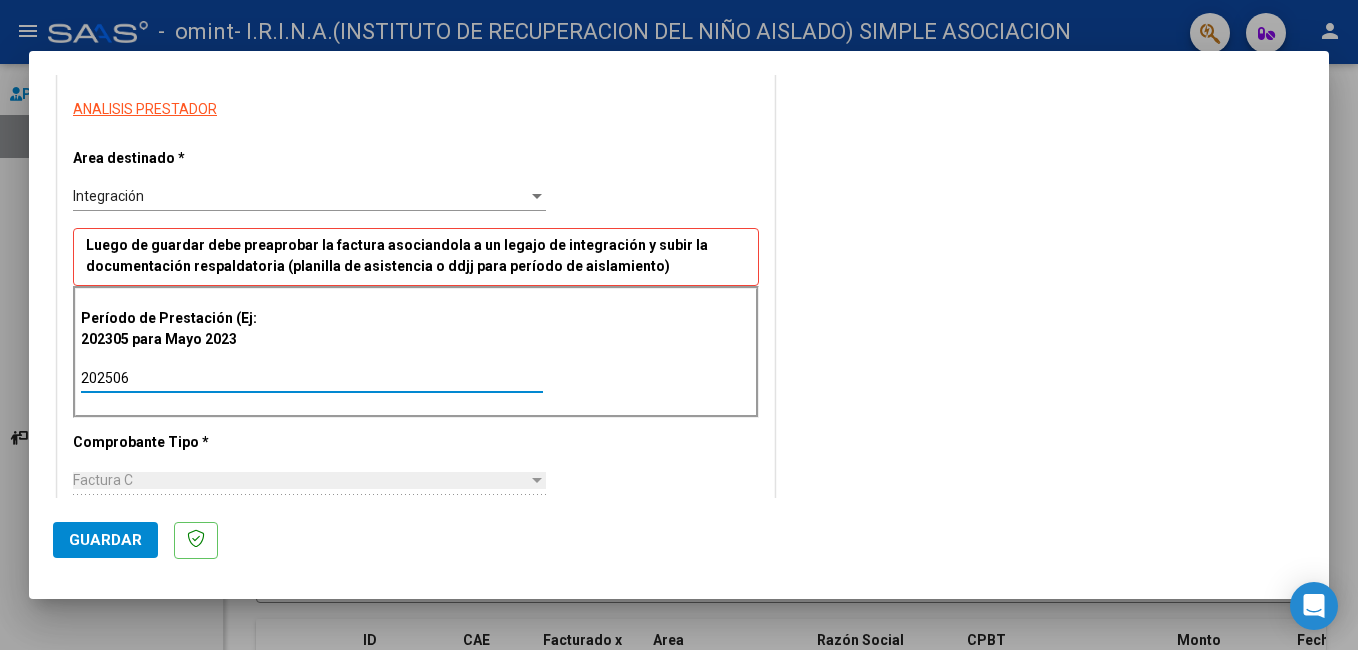 type on "[DATE]" 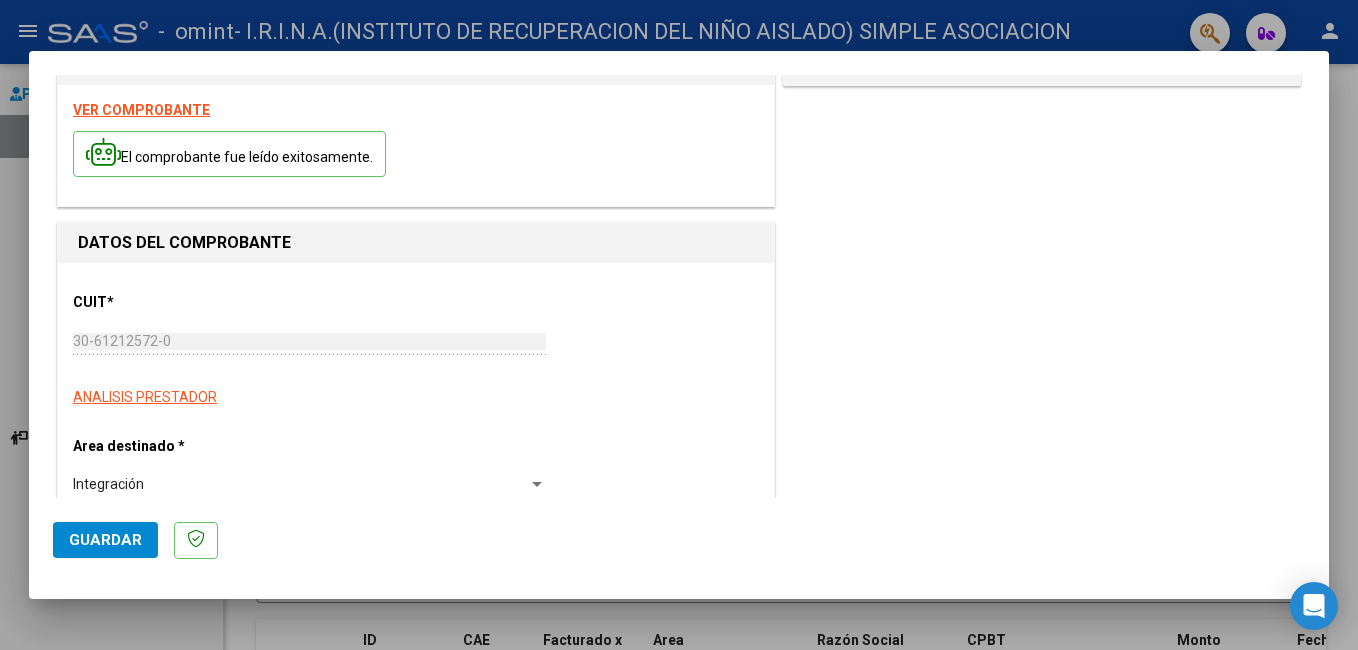 scroll, scrollTop: 52, scrollLeft: 0, axis: vertical 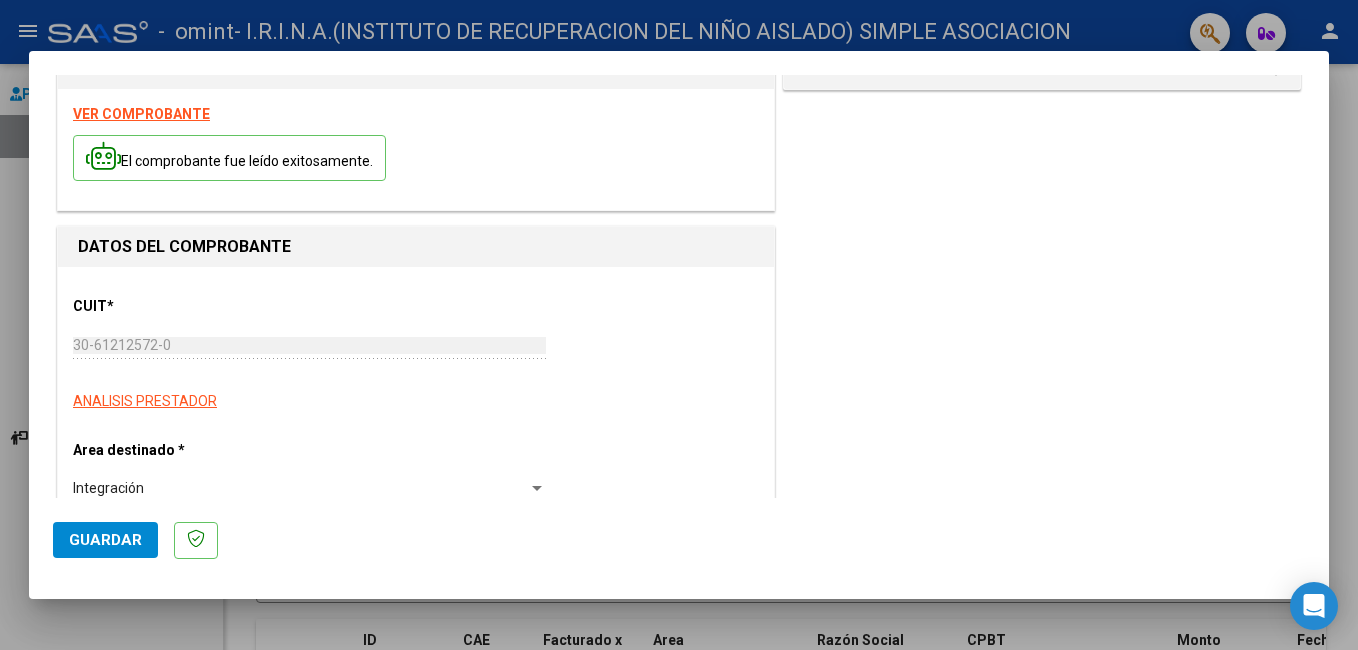 click on "Guardar" 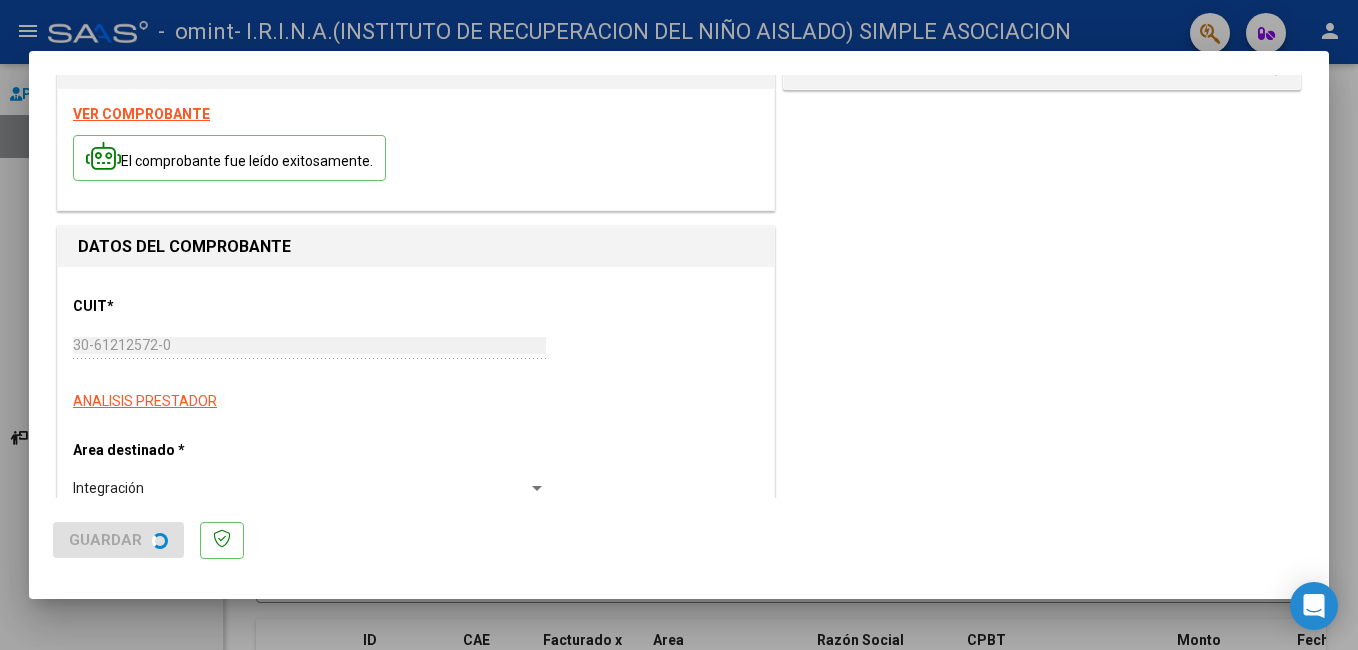 scroll, scrollTop: 0, scrollLeft: 0, axis: both 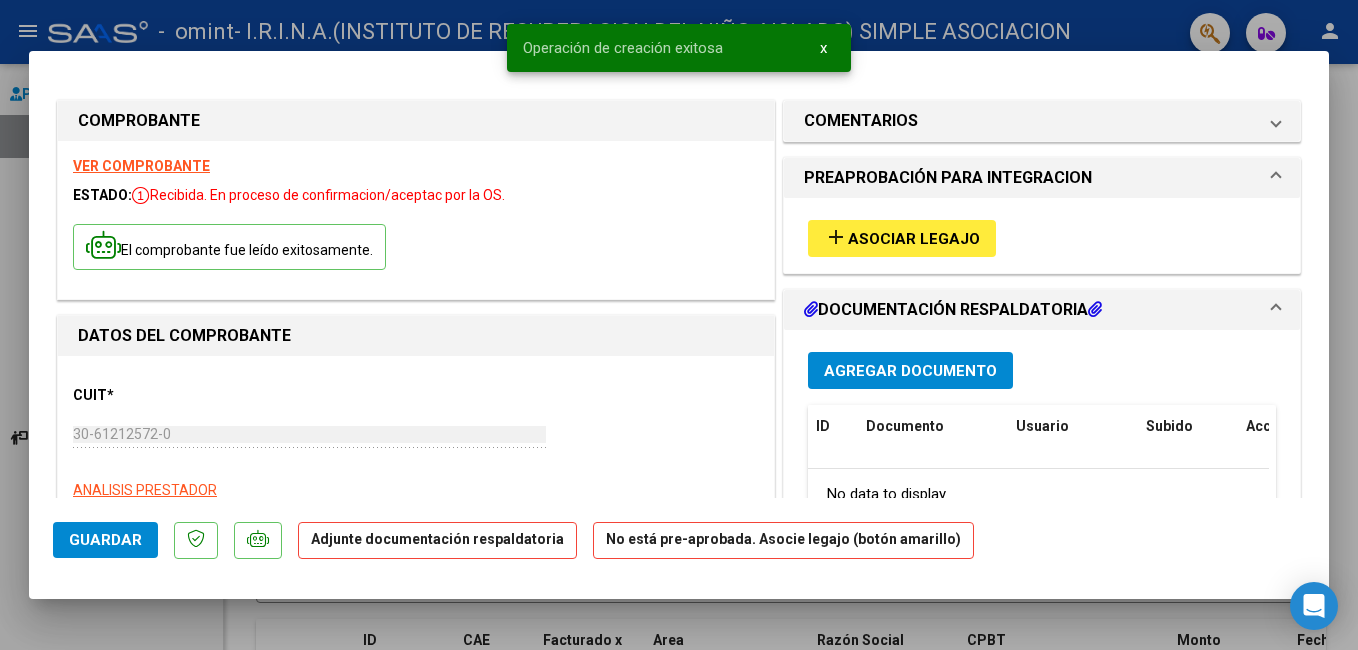 click on "Asociar Legajo" at bounding box center (914, 239) 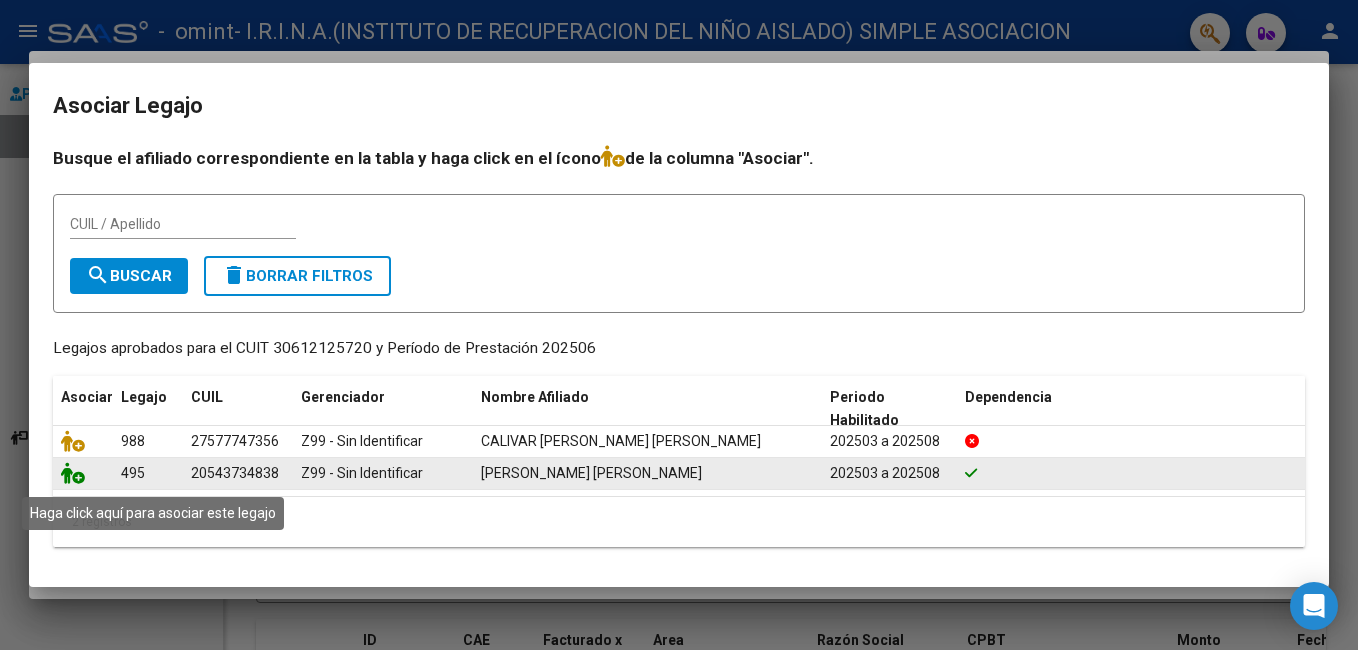 click 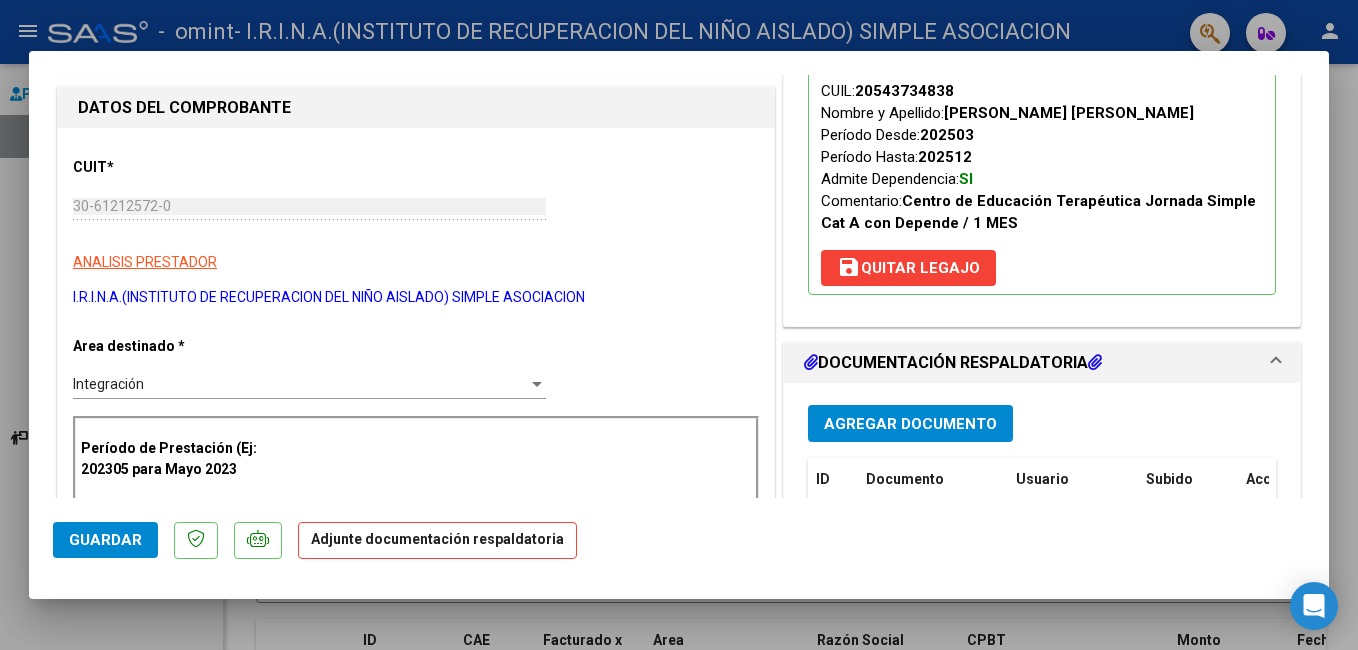 scroll, scrollTop: 362, scrollLeft: 0, axis: vertical 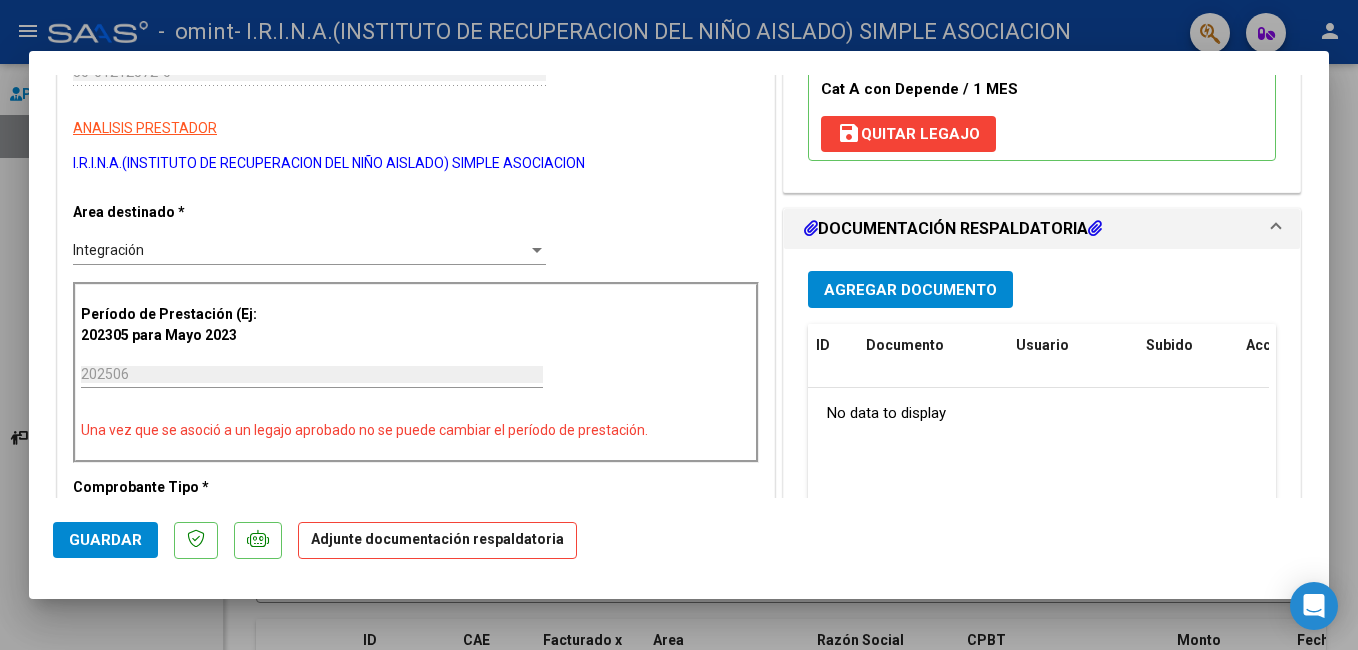 click on "Agregar Documento" at bounding box center [910, 289] 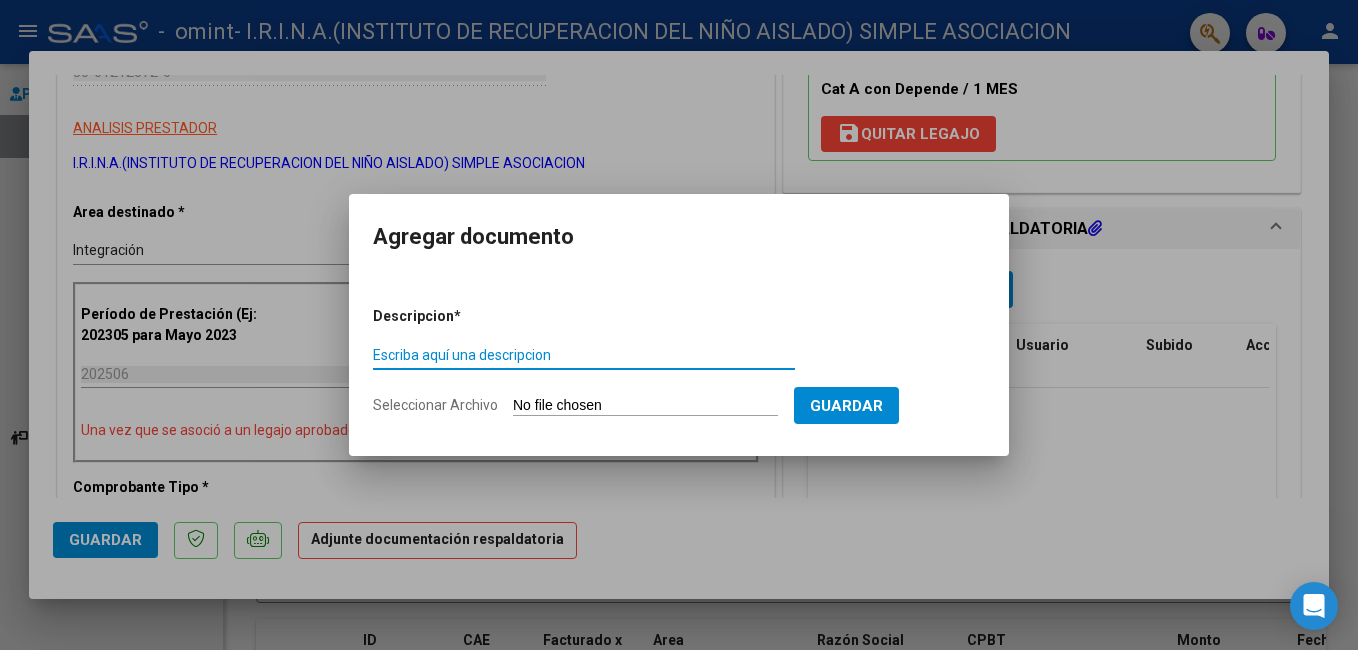 click on "Escriba aquí una descripcion" at bounding box center (584, 355) 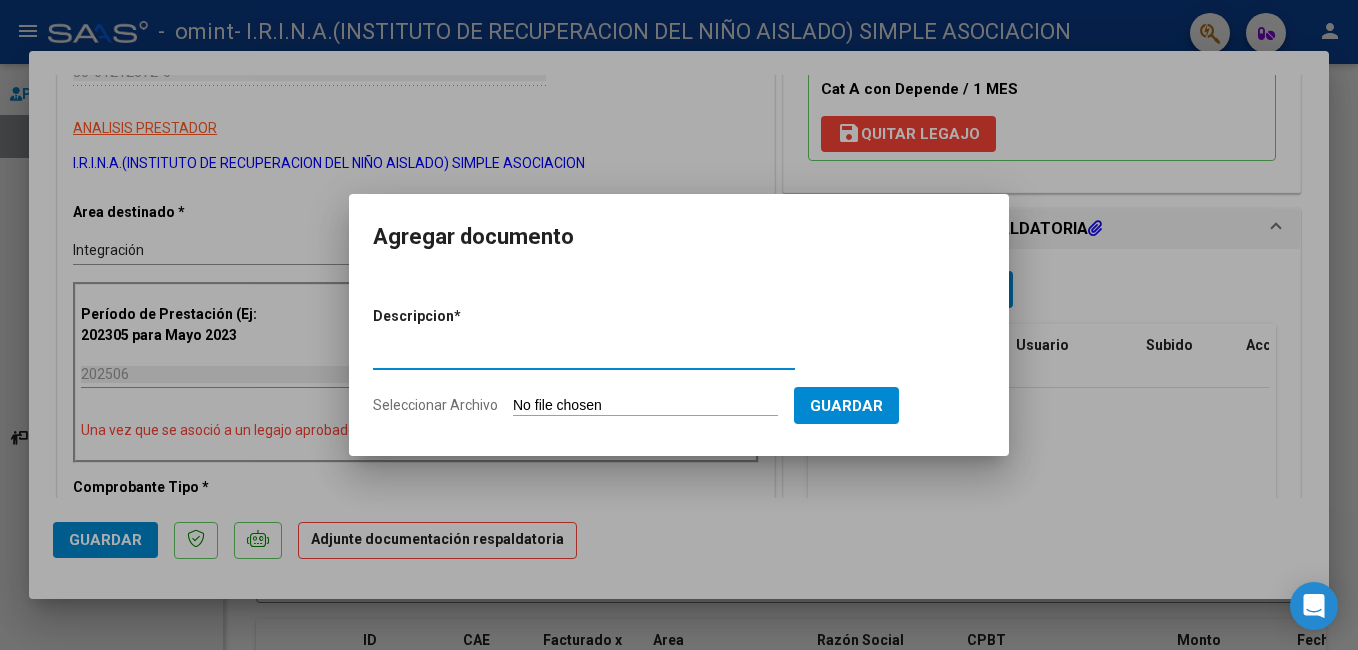type on "Planilla Asistencia" 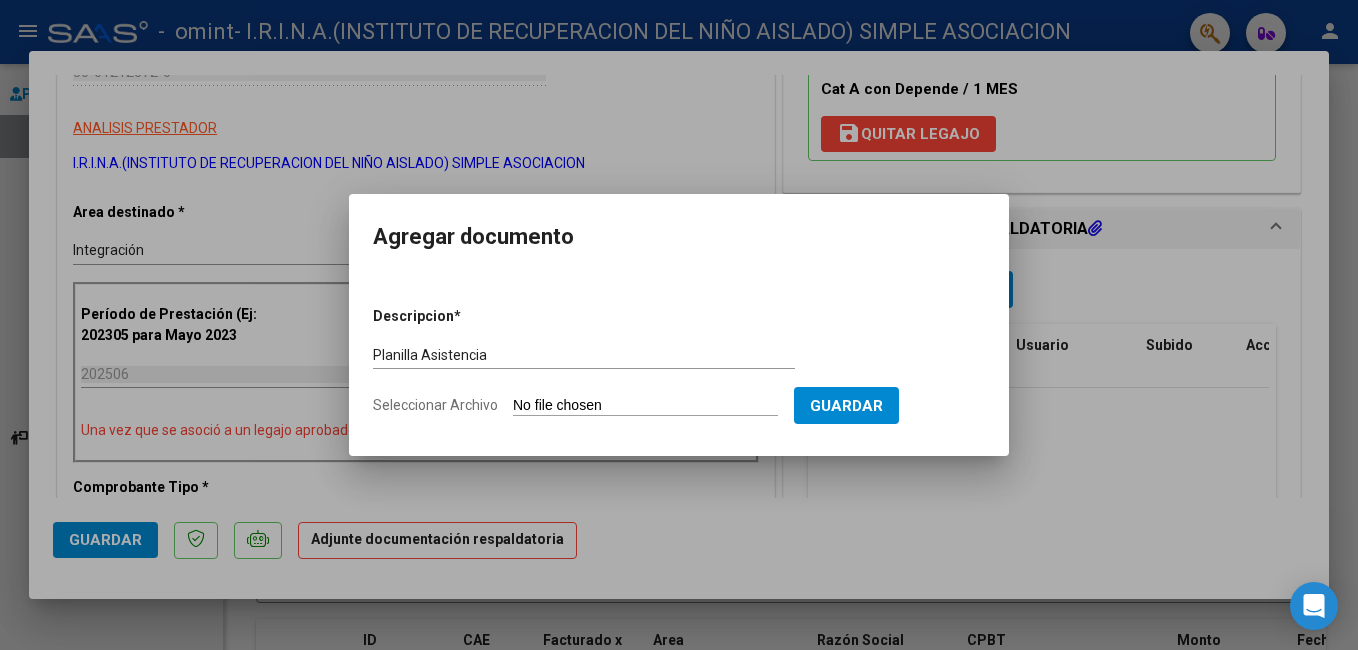 click on "Seleccionar Archivo" at bounding box center (645, 406) 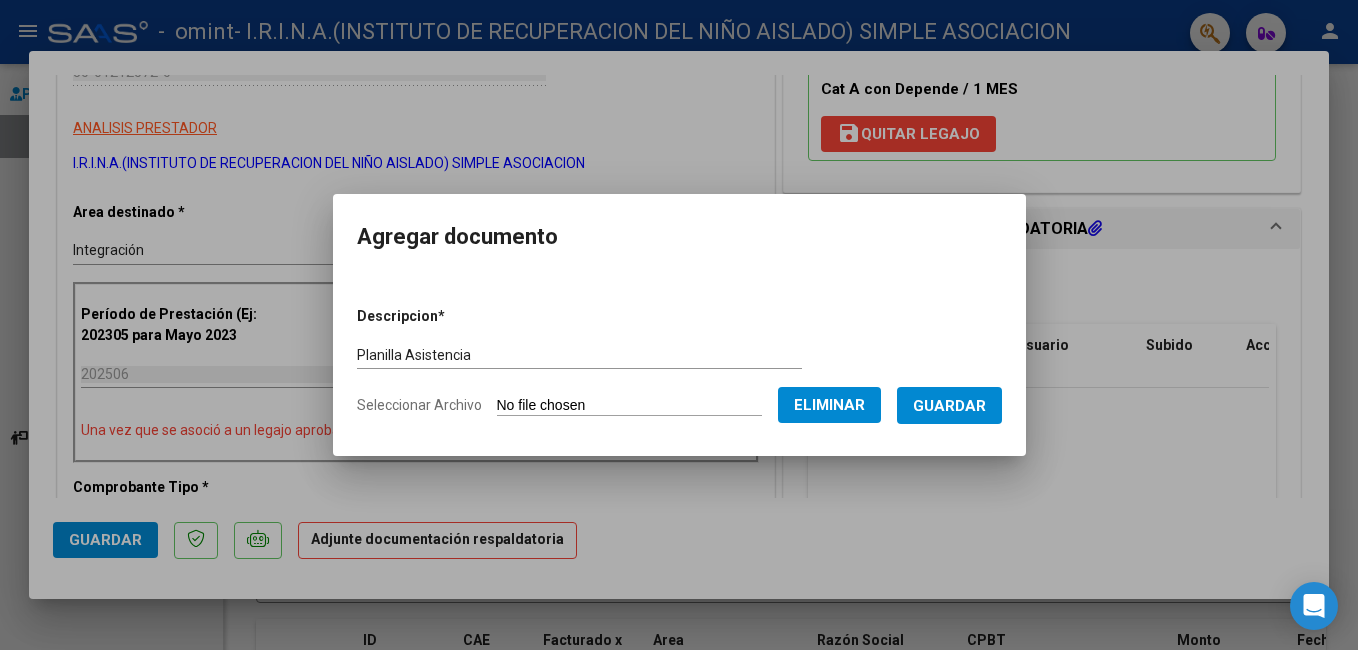 click on "Guardar" at bounding box center (949, 406) 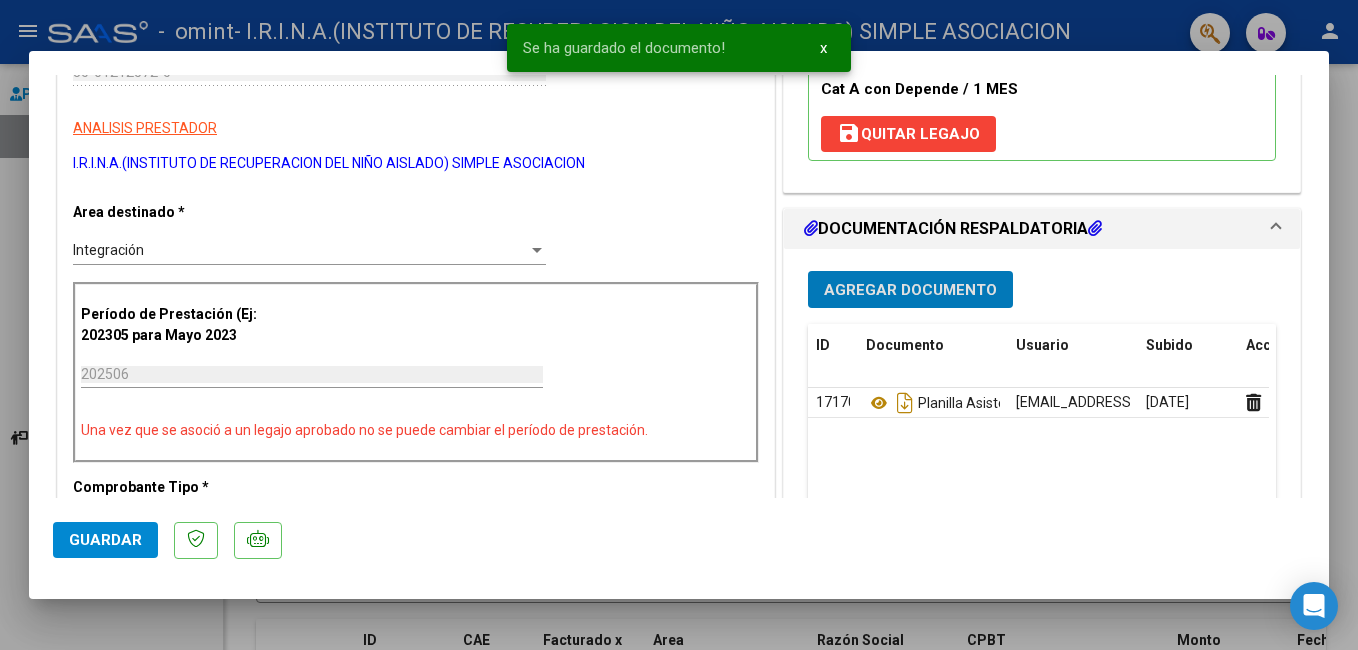 click on "Agregar Documento" at bounding box center [910, 290] 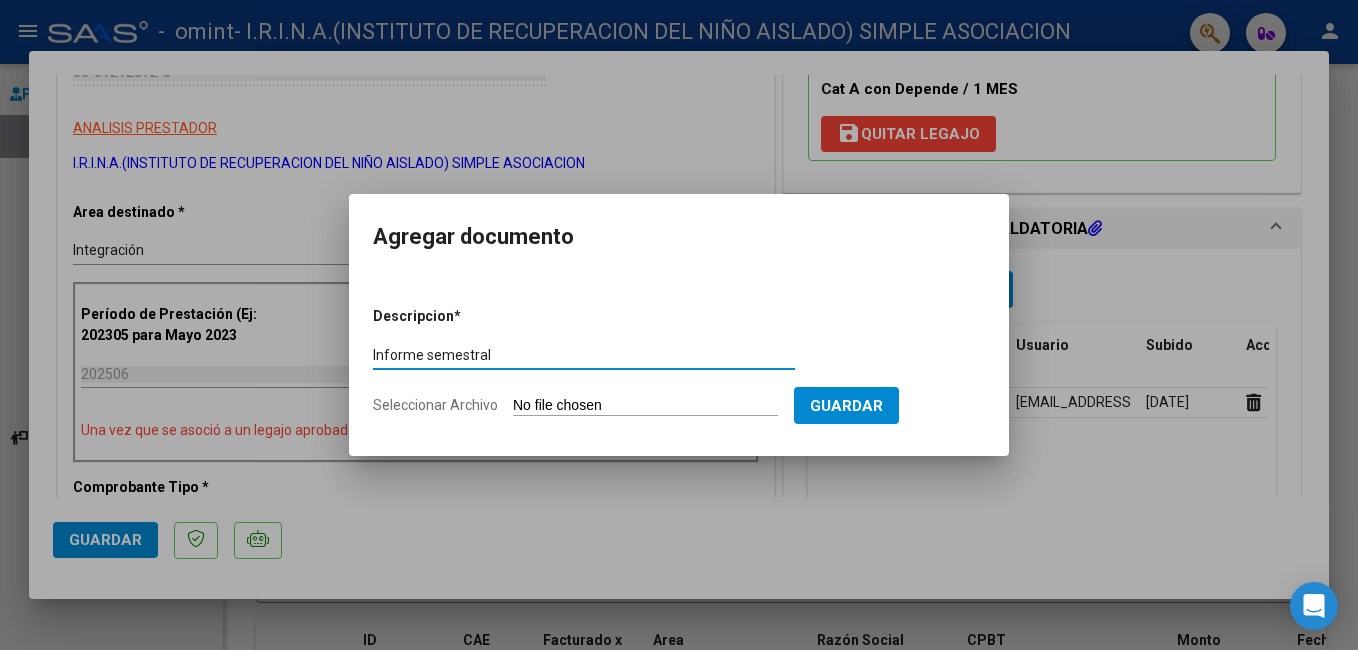 type on "Informe semestral" 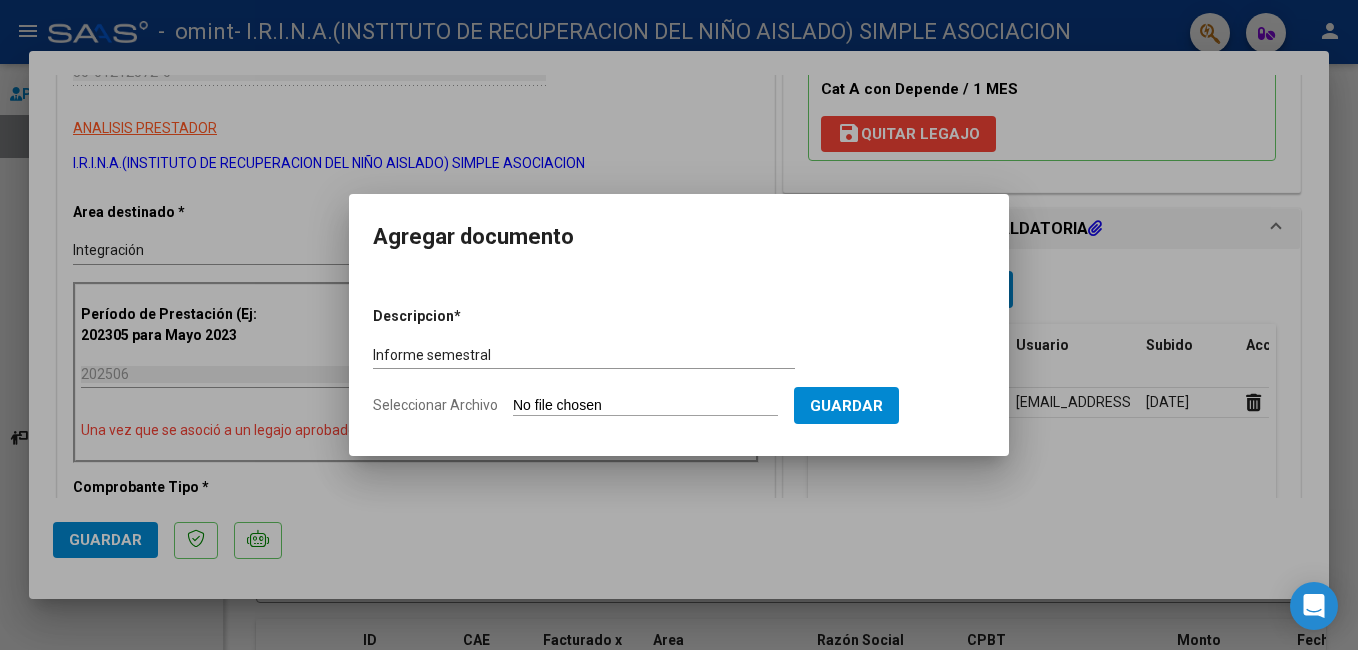 type on "C:\fakepath\[PERSON_NAME] F- informe_20250710_0001.pdf" 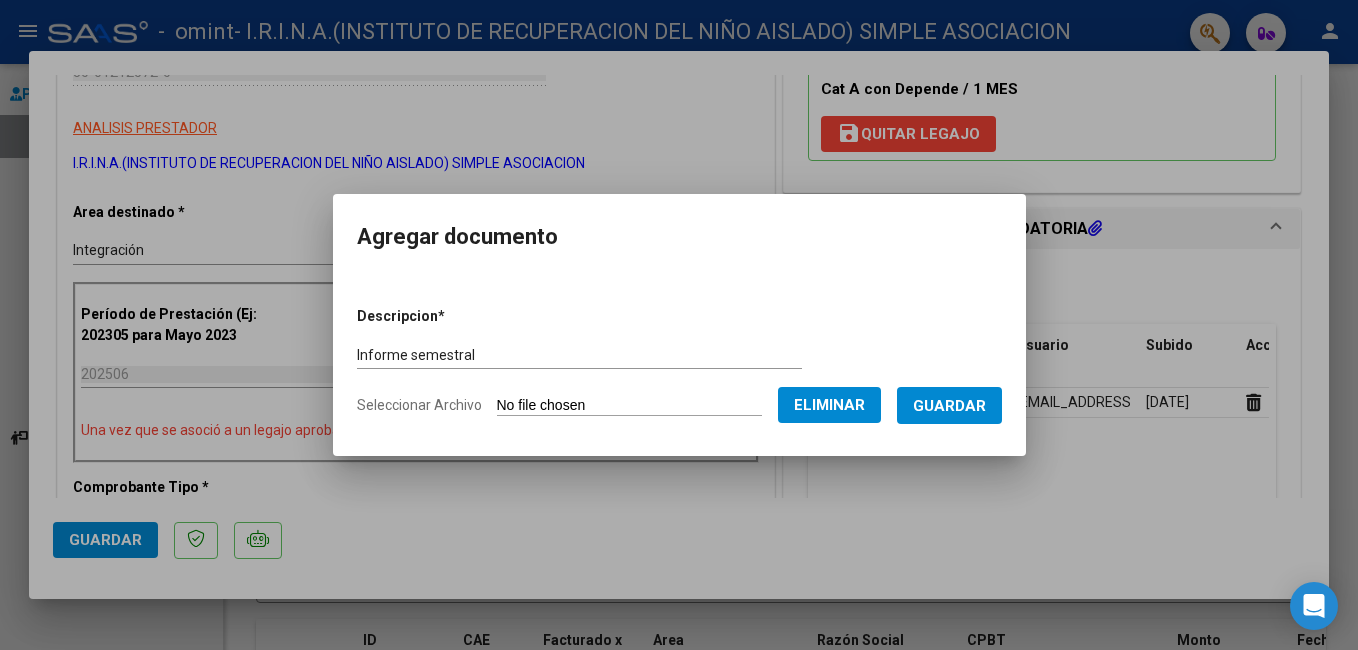 click on "Guardar" at bounding box center (949, 406) 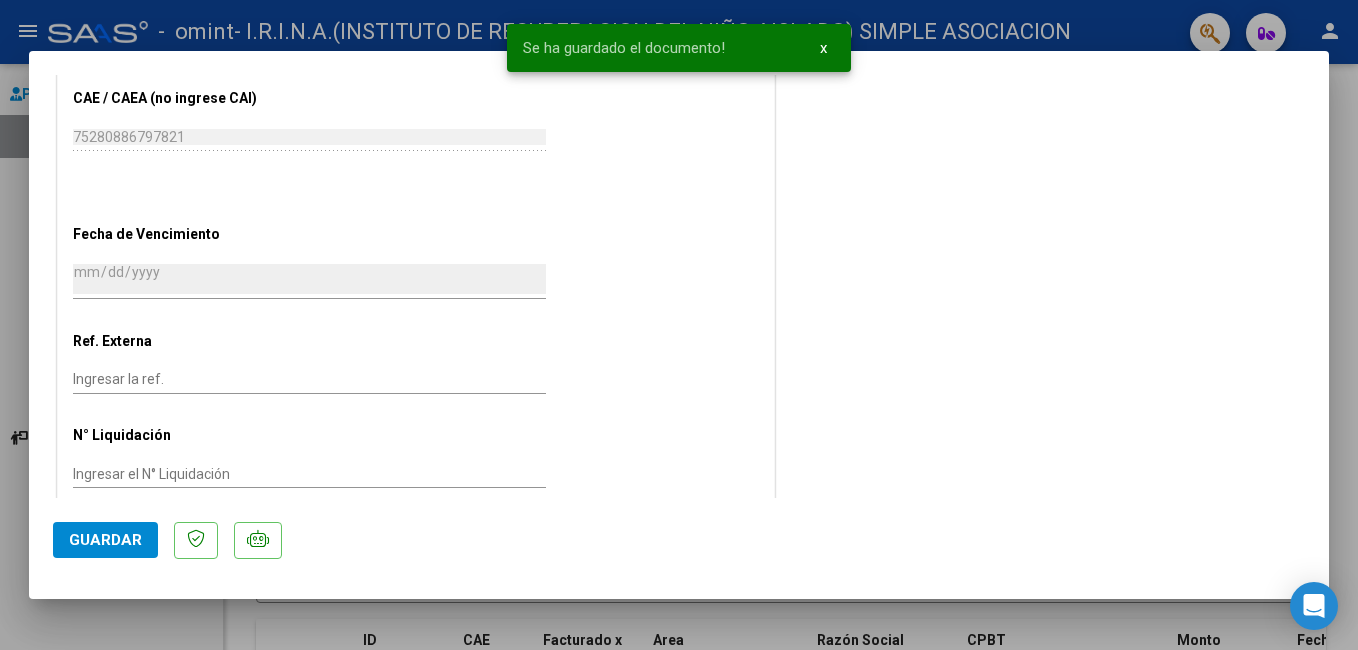 scroll, scrollTop: 1262, scrollLeft: 0, axis: vertical 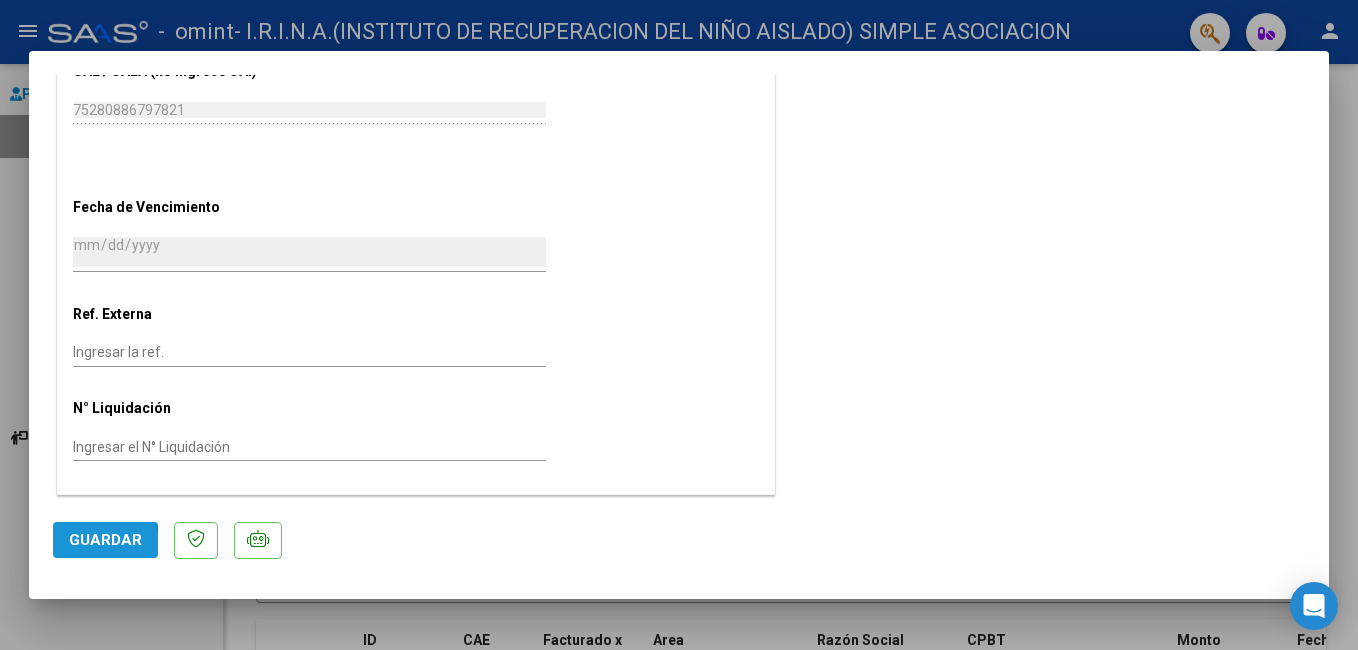 click on "Guardar" 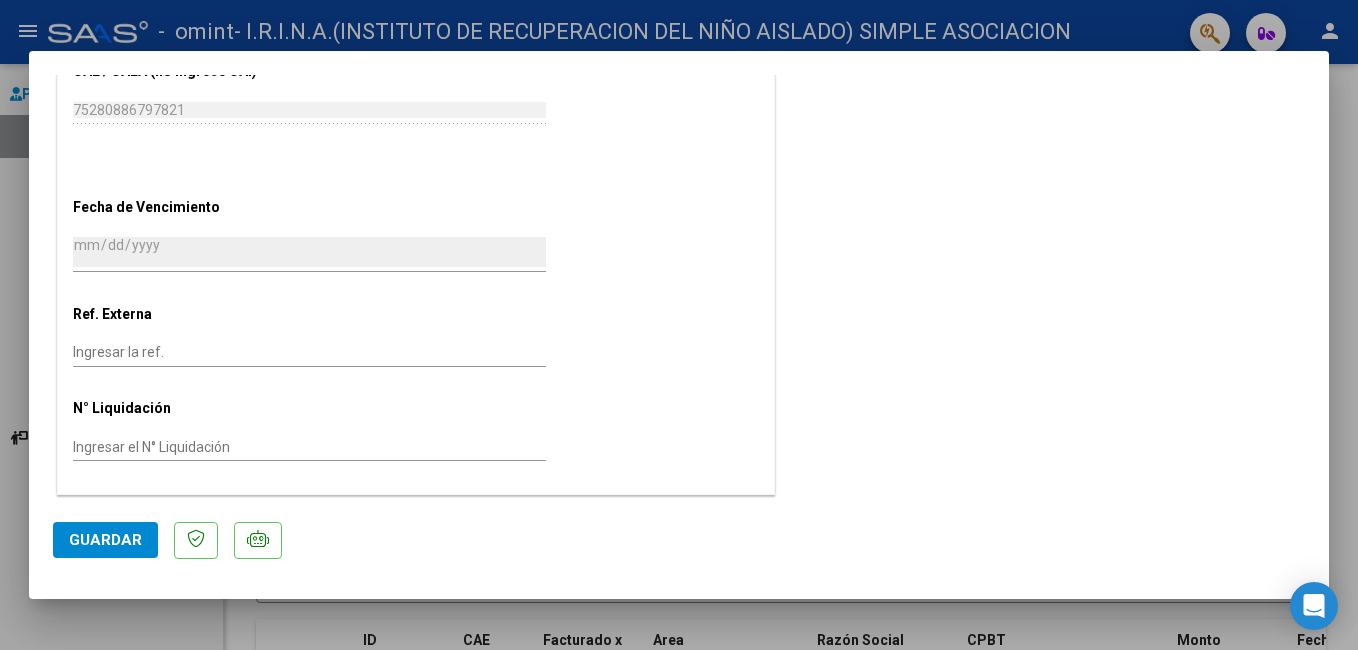 click on "Guardar" 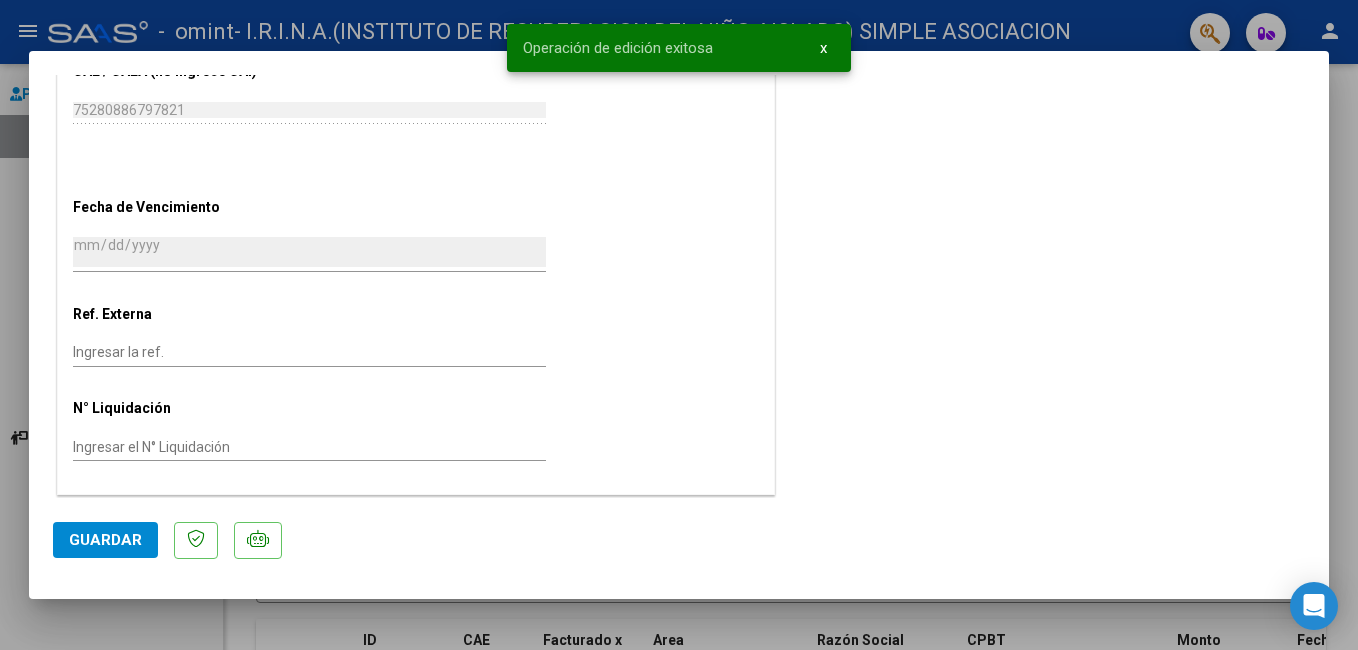 click on "x" at bounding box center (823, 48) 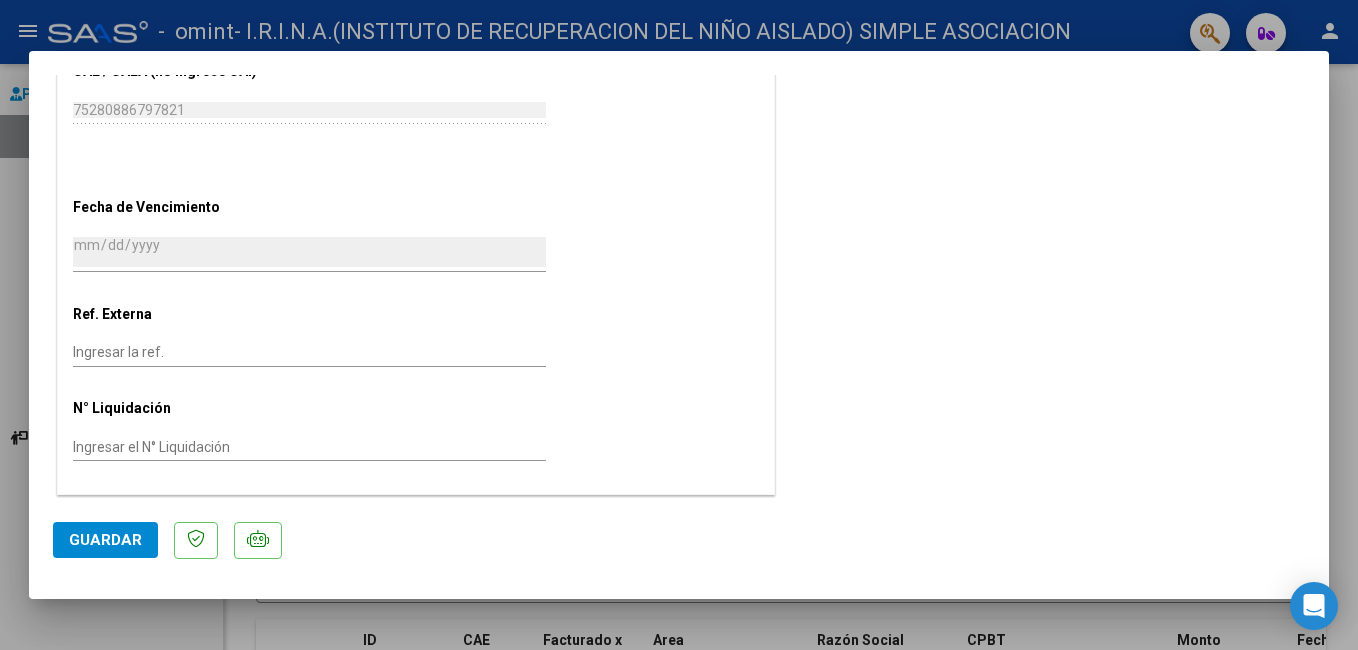 click at bounding box center (679, 325) 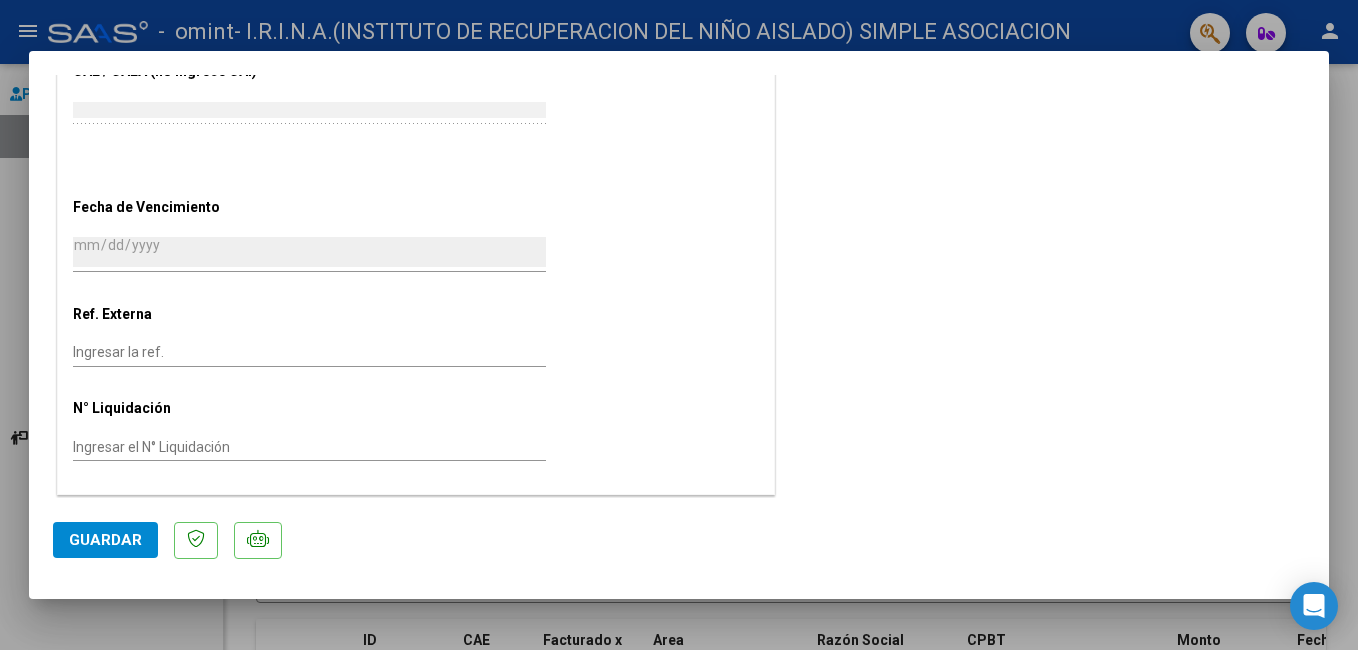 scroll, scrollTop: 1398, scrollLeft: 0, axis: vertical 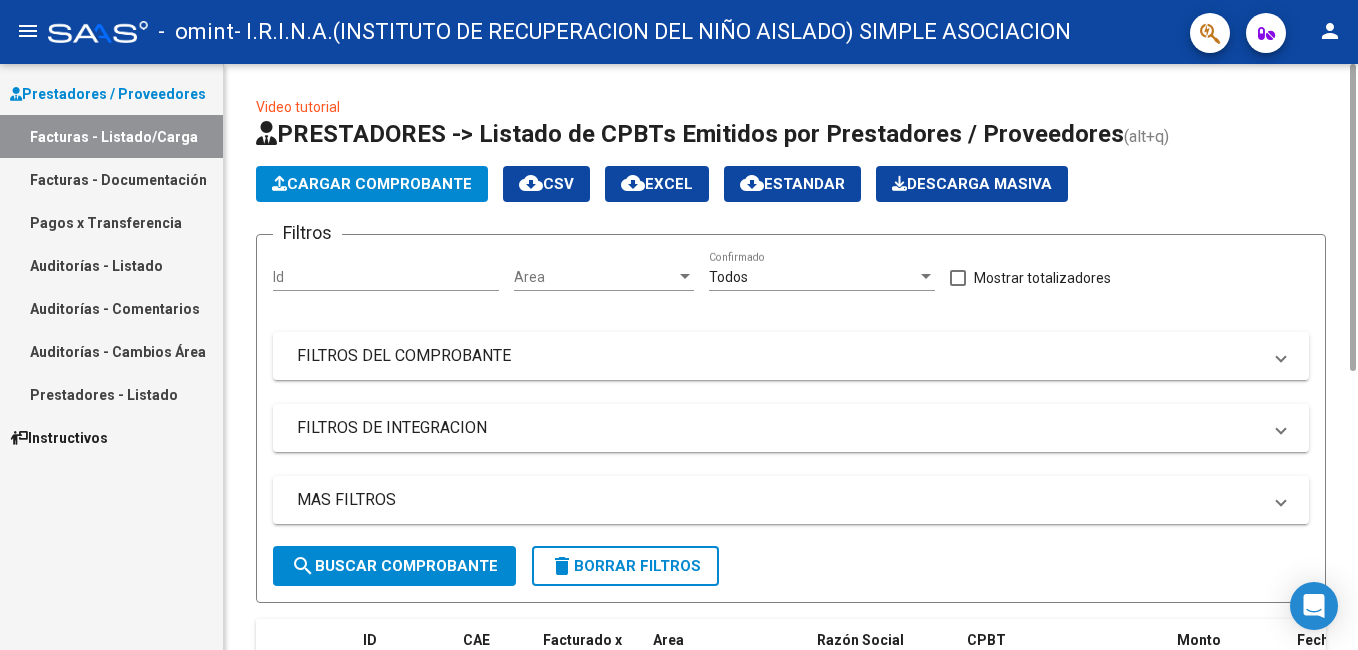 drag, startPoint x: 1350, startPoint y: 189, endPoint x: 1361, endPoint y: 115, distance: 74.8131 